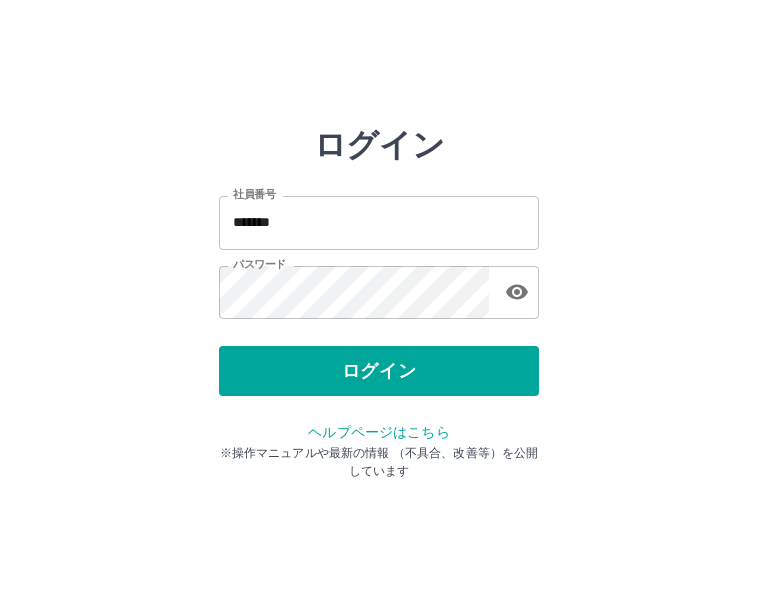 scroll, scrollTop: 0, scrollLeft: 0, axis: both 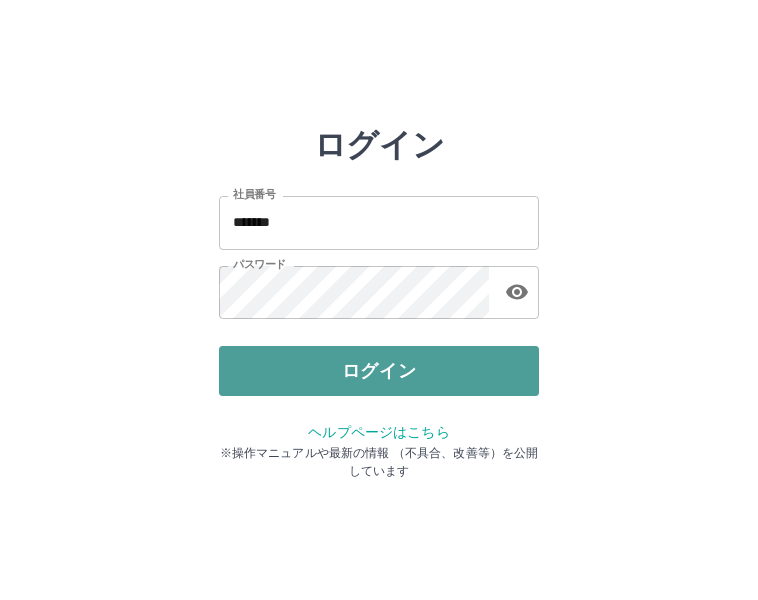 click on "ログイン" at bounding box center (379, 371) 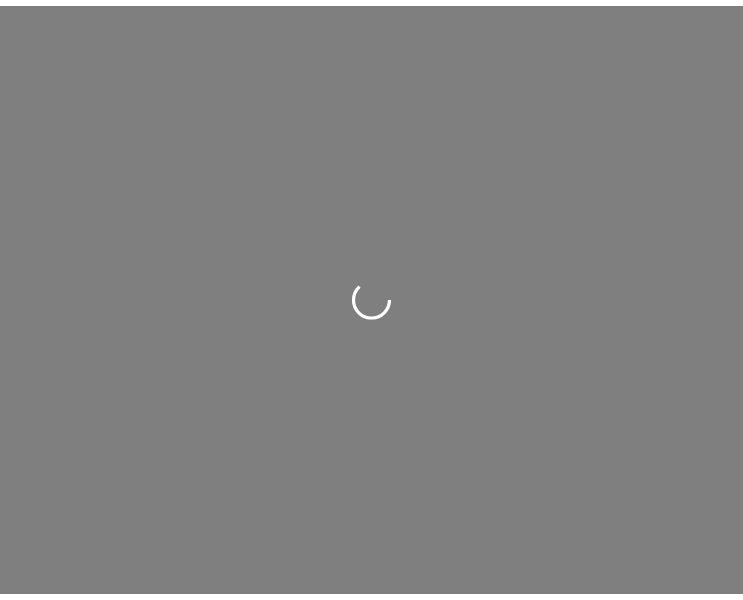 scroll, scrollTop: 0, scrollLeft: 0, axis: both 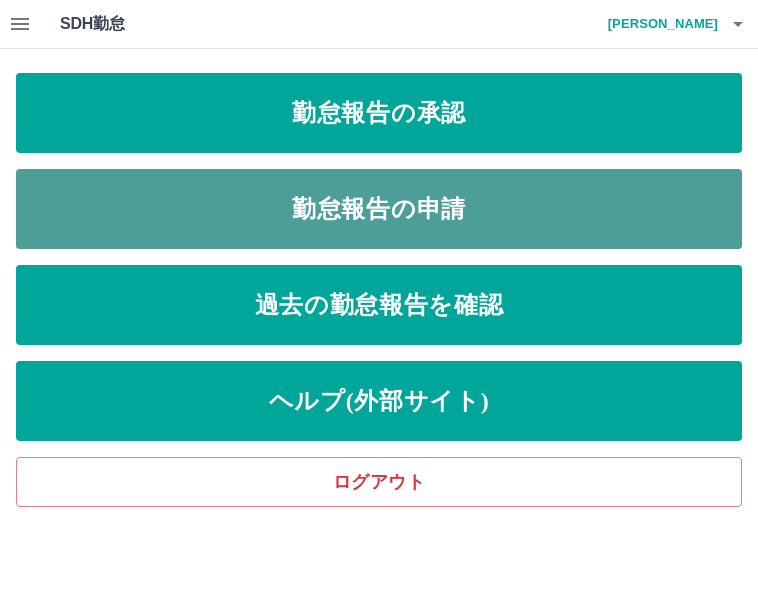 click on "勤怠報告の申請" at bounding box center [379, 209] 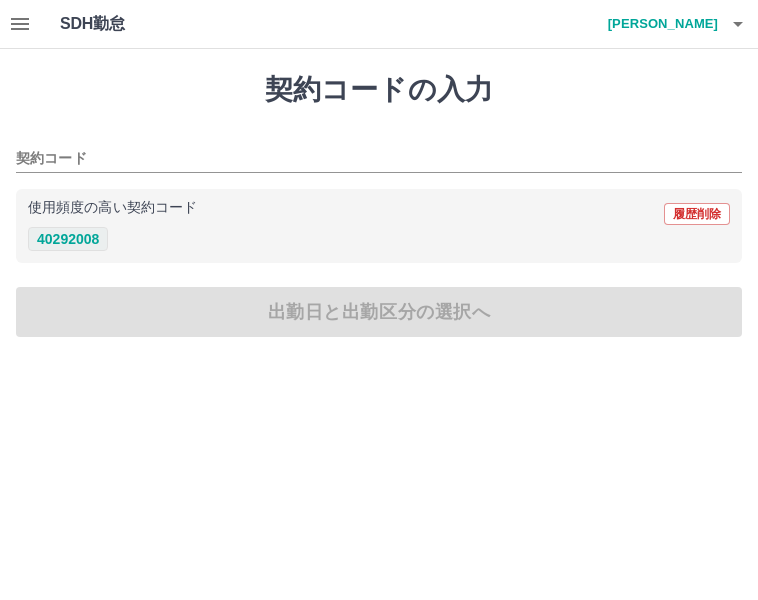 click on "40292008" at bounding box center (68, 239) 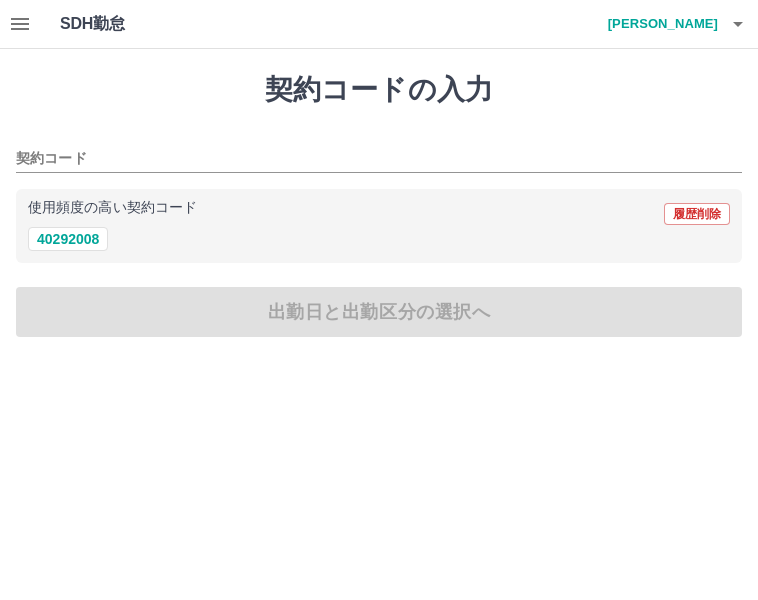 type on "********" 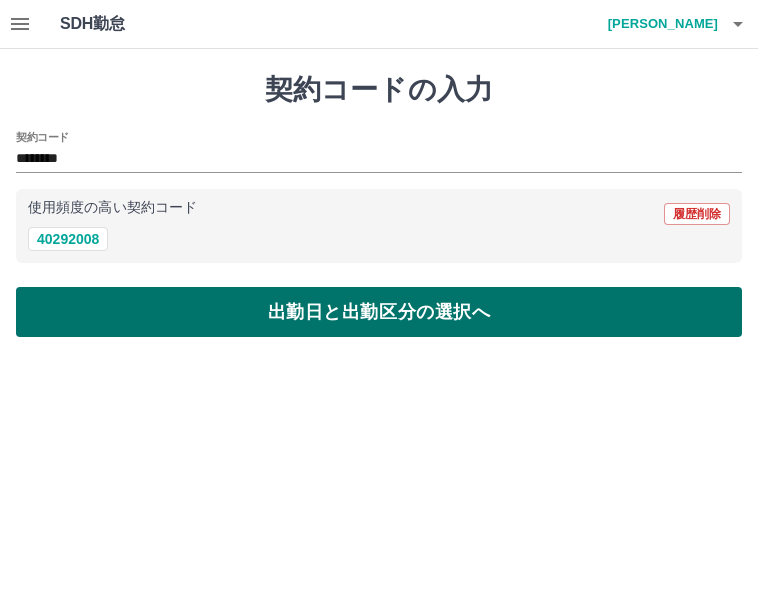 click on "出勤日と出勤区分の選択へ" at bounding box center (379, 312) 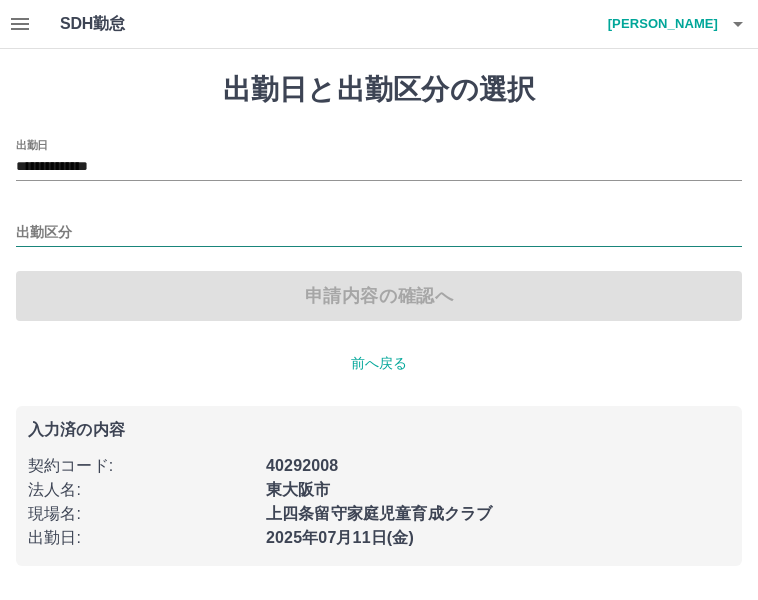 click at bounding box center [379, 234] 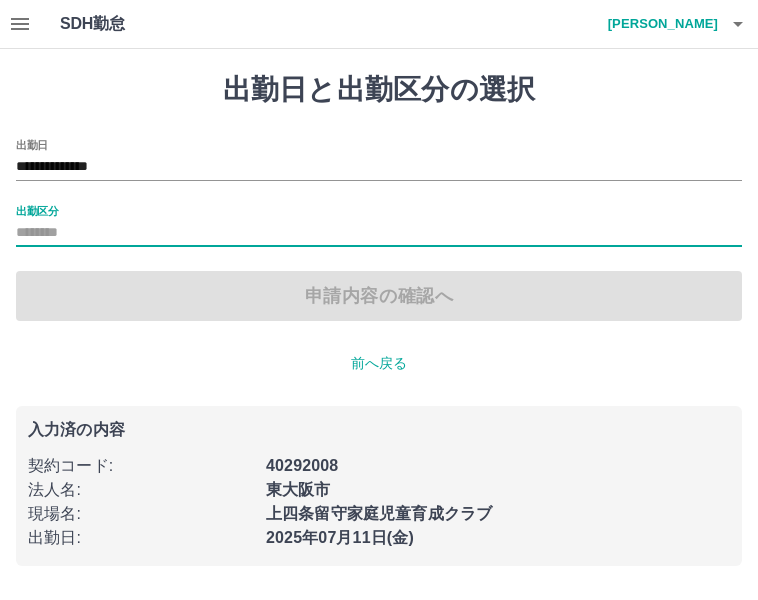 click on "出勤区分" at bounding box center [379, 233] 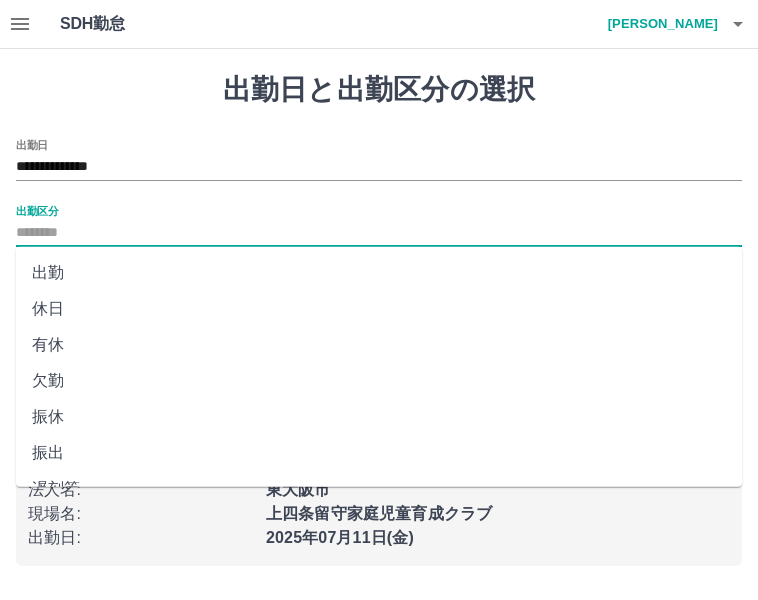 click on "出勤区分" at bounding box center [379, 233] 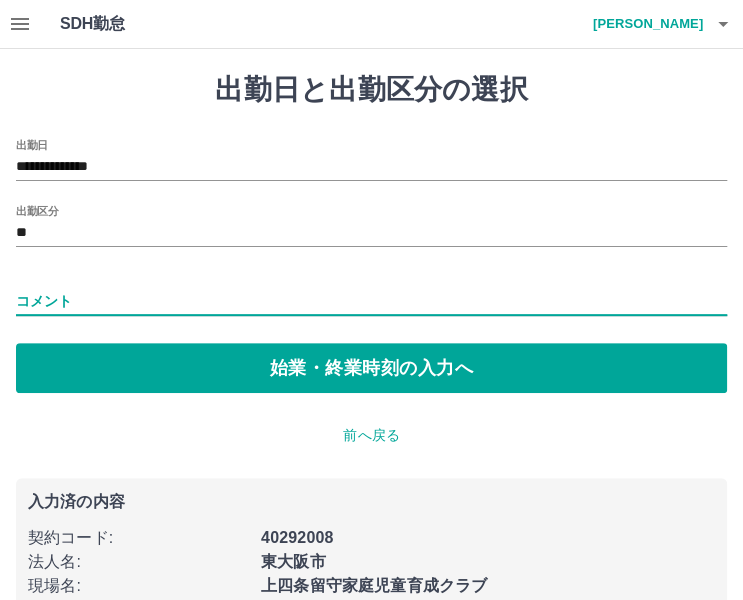 click on "コメント" at bounding box center (371, 301) 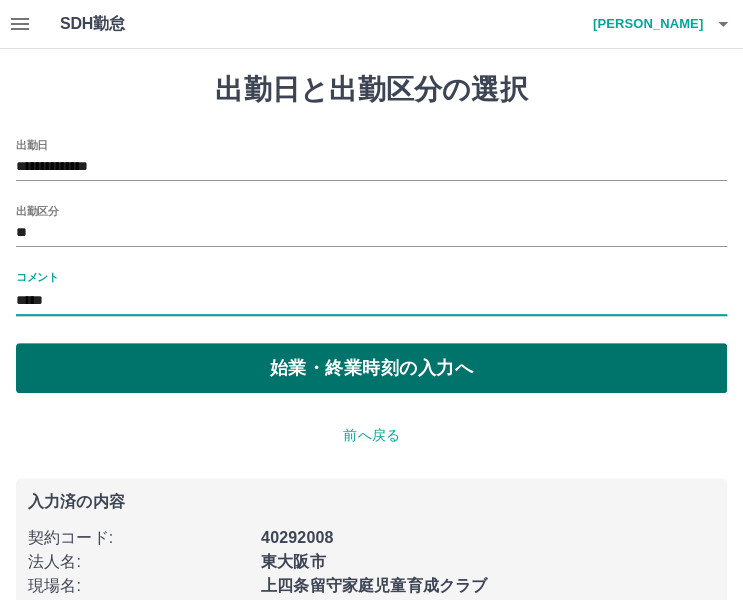 click on "始業・終業時刻の入力へ" at bounding box center [371, 368] 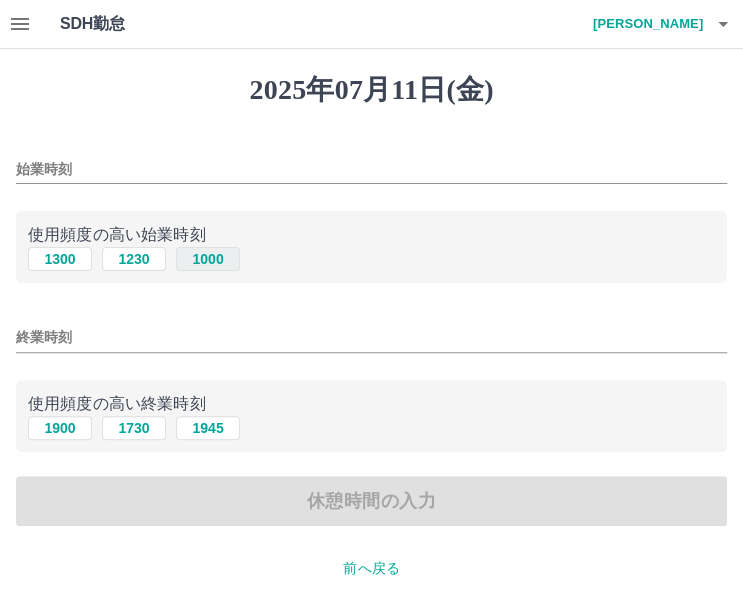 click on "1000" at bounding box center [208, 259] 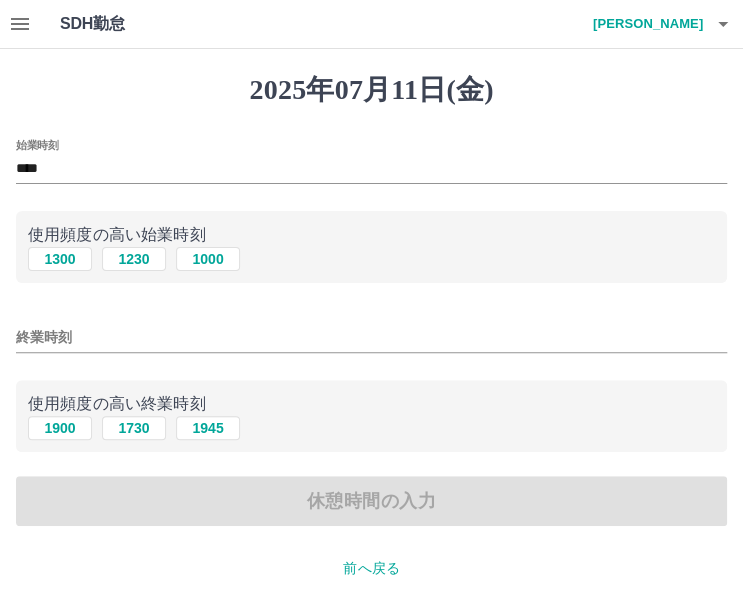 click on "終業時刻" at bounding box center [371, 337] 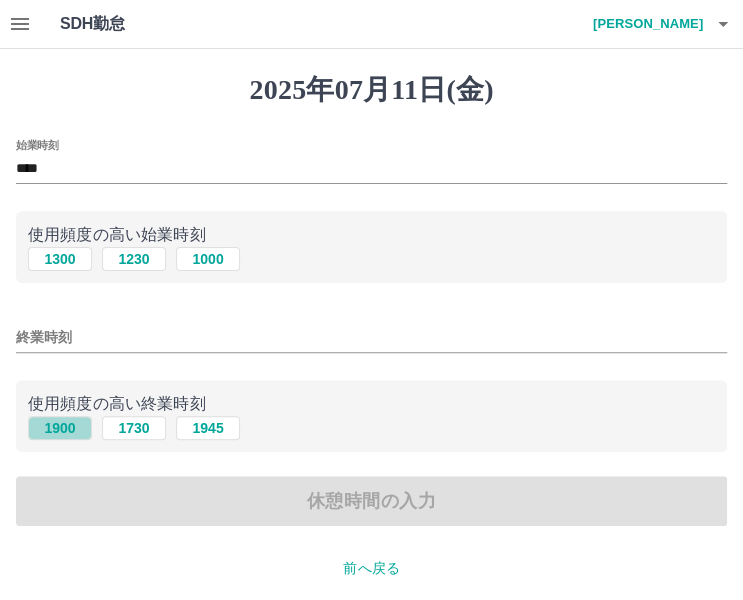click on "1900" at bounding box center [60, 428] 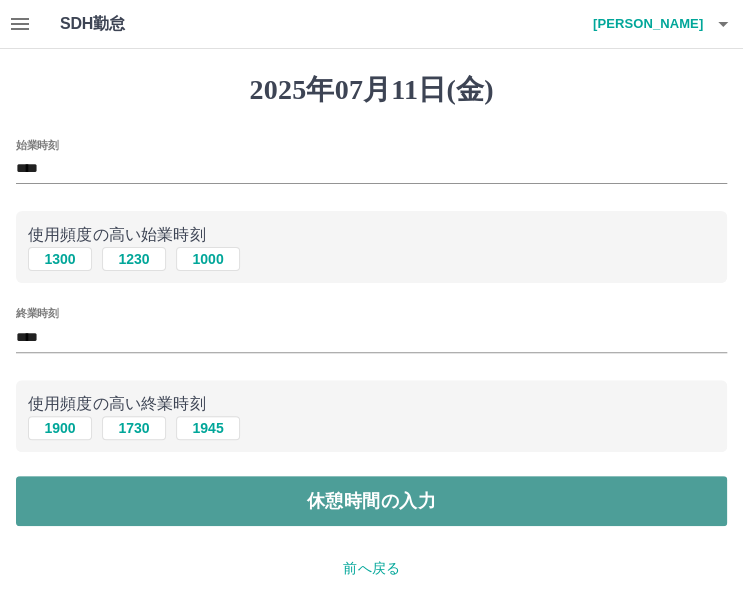click on "休憩時間の入力" at bounding box center [371, 501] 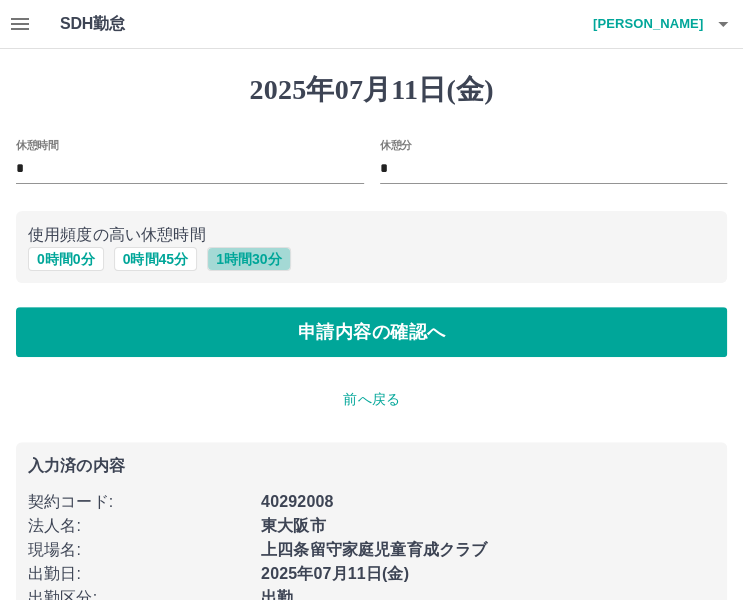 click on "1 時間 30 分" at bounding box center (248, 259) 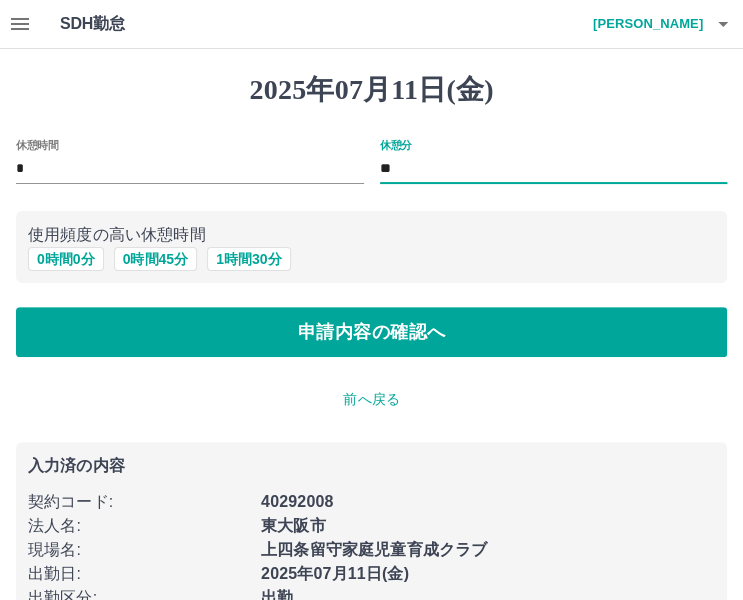 click on "**" at bounding box center (554, 169) 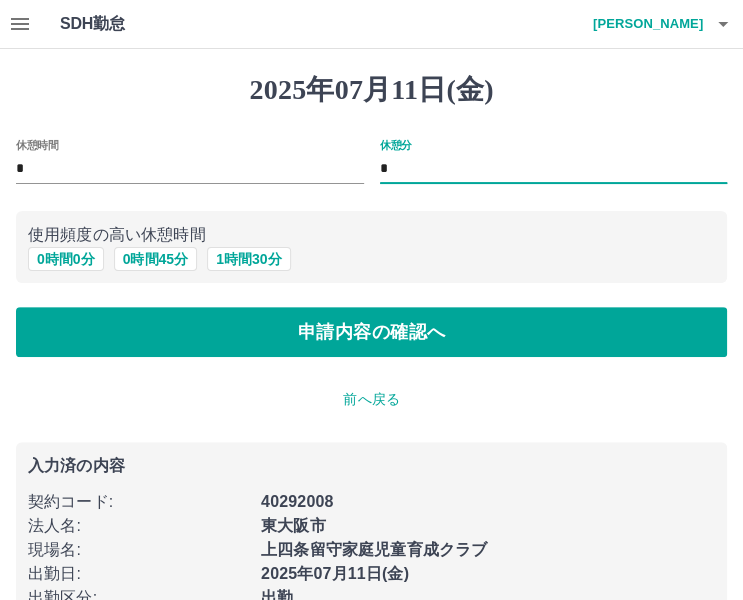 type on "*" 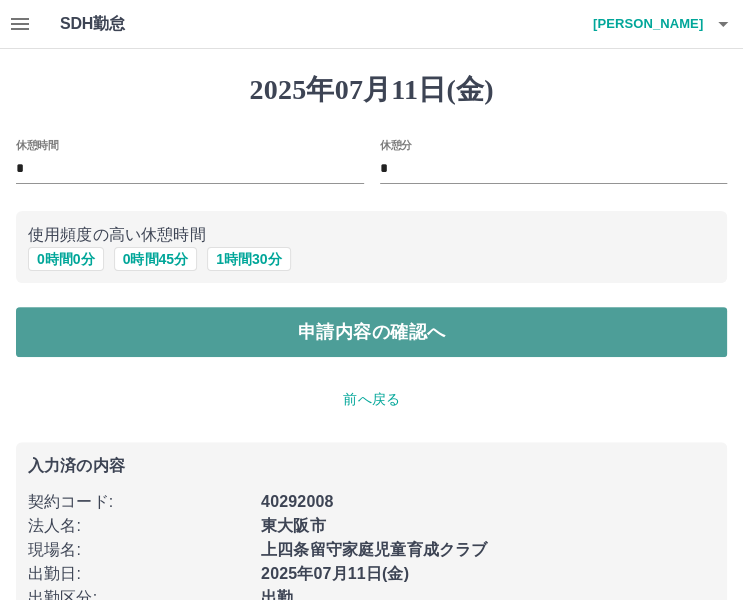 click on "申請内容の確認へ" at bounding box center [371, 332] 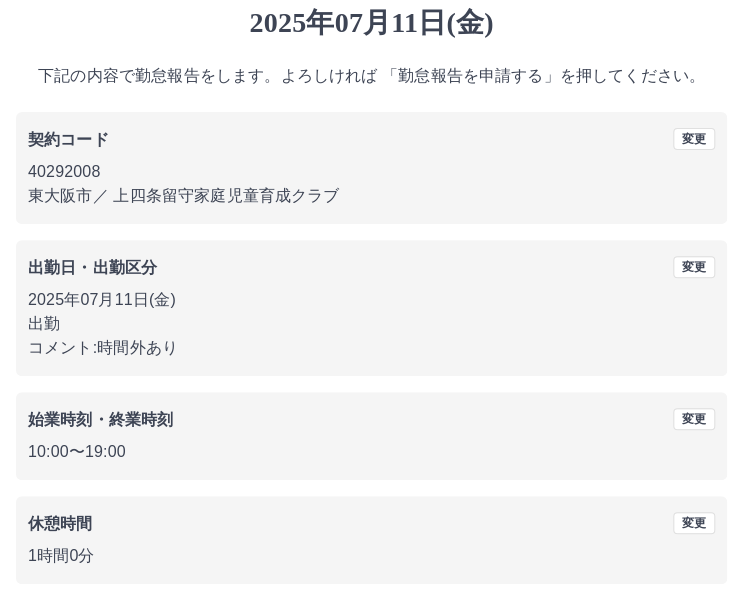 scroll, scrollTop: 148, scrollLeft: 0, axis: vertical 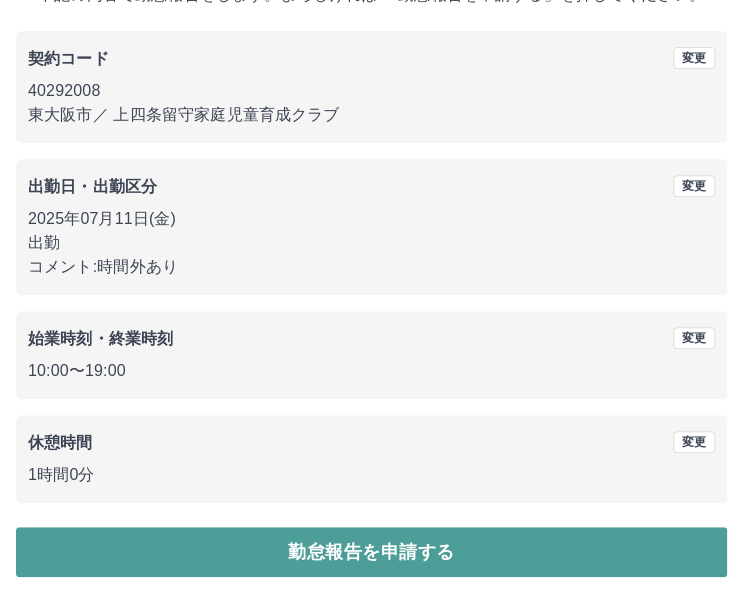 click on "勤怠報告を申請する" at bounding box center (371, 552) 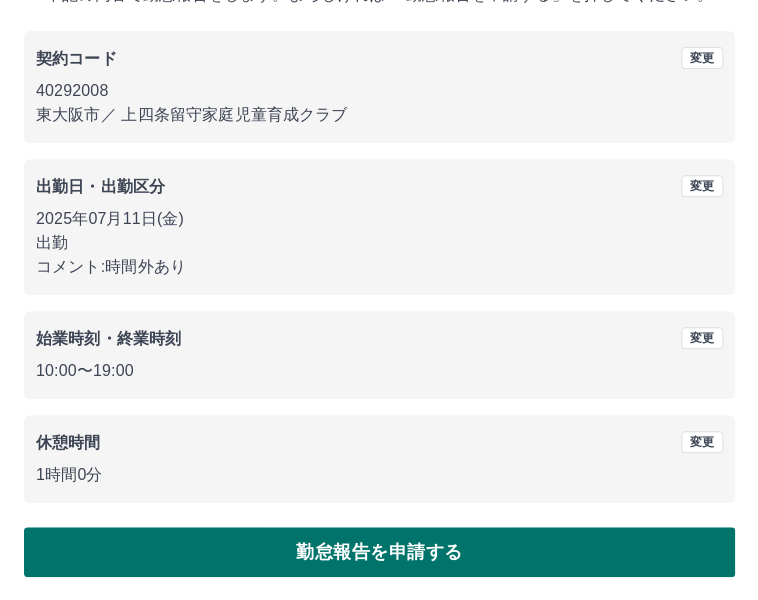 scroll, scrollTop: 0, scrollLeft: 0, axis: both 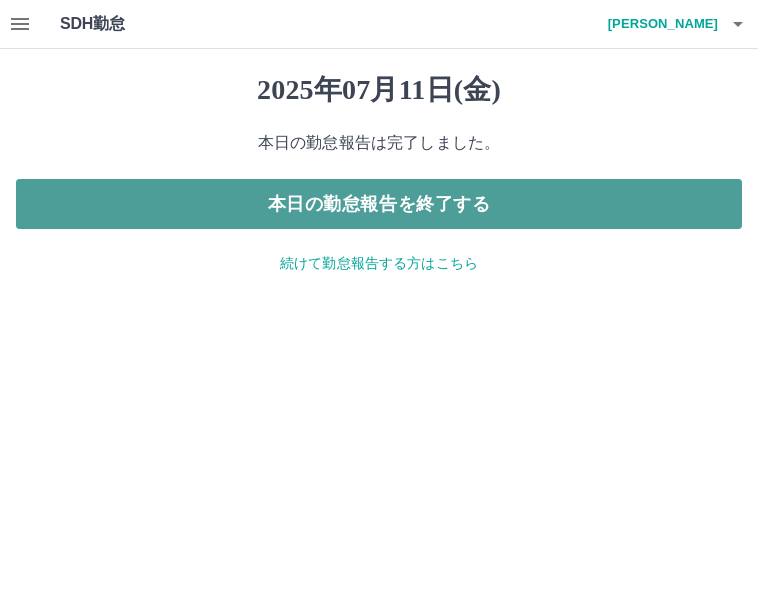 click on "本日の勤怠報告を終了する" at bounding box center (379, 204) 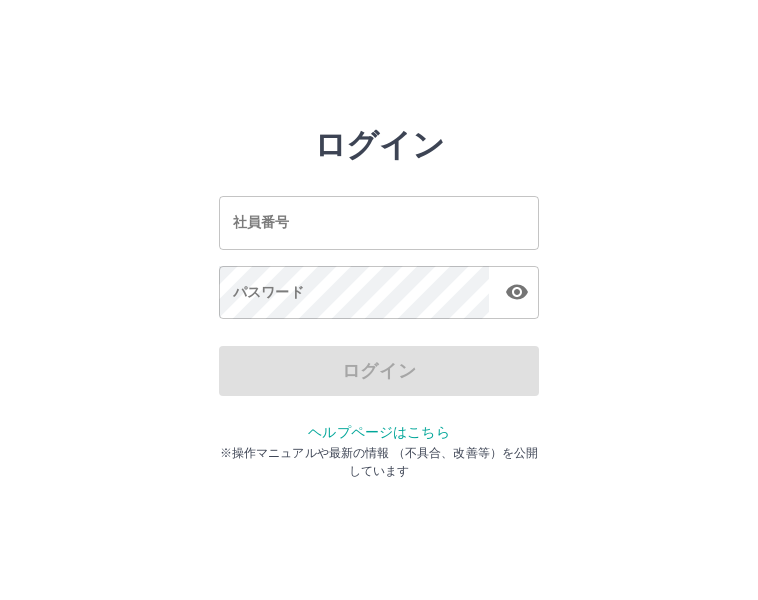scroll, scrollTop: 0, scrollLeft: 0, axis: both 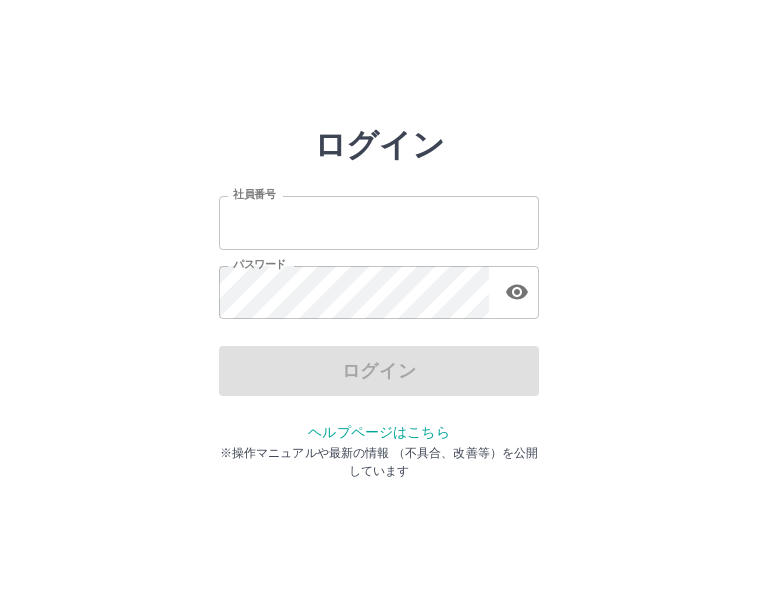 type on "*******" 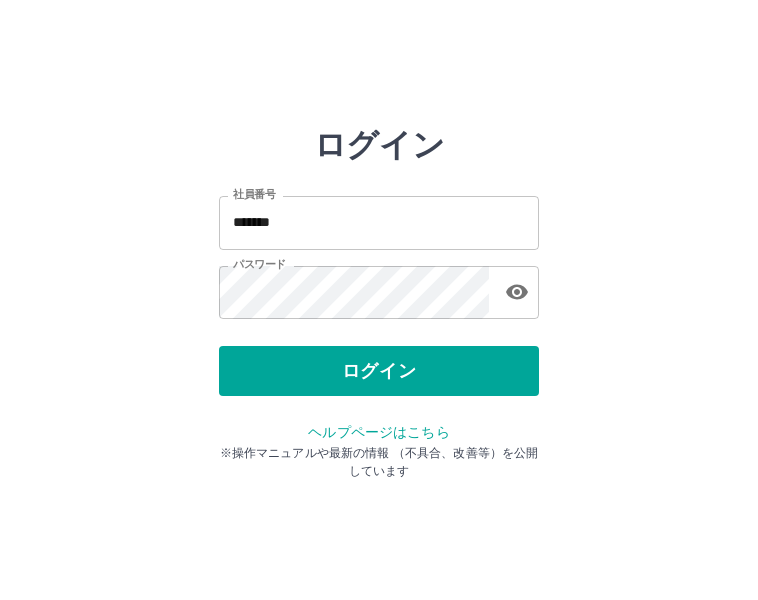 click on "ログイン" at bounding box center [379, 371] 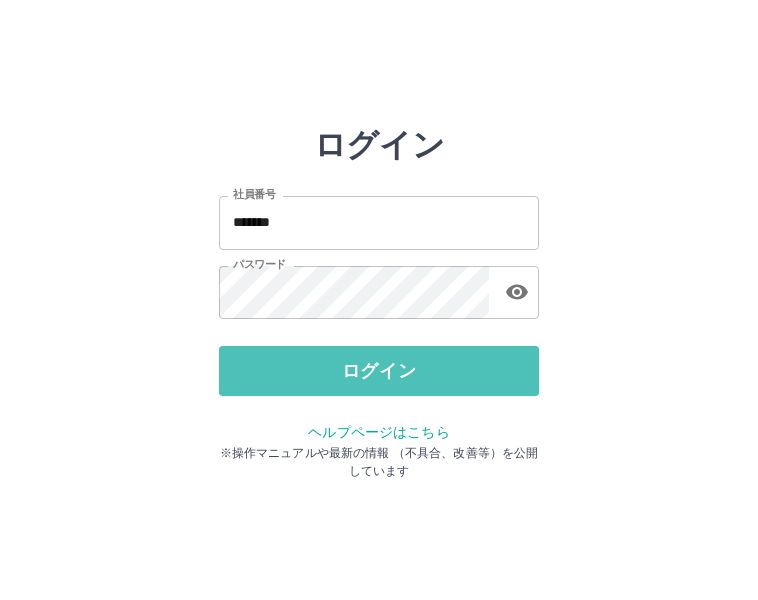 click on "ログイン" at bounding box center (379, 371) 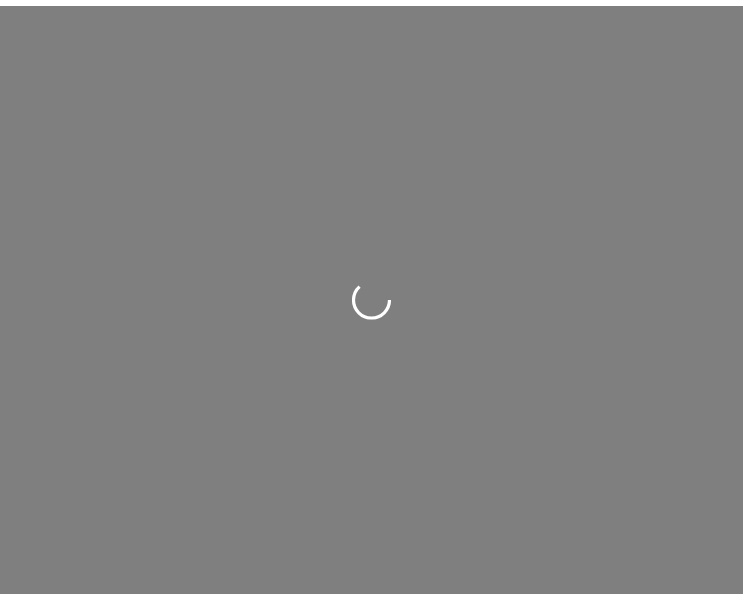 scroll, scrollTop: 0, scrollLeft: 0, axis: both 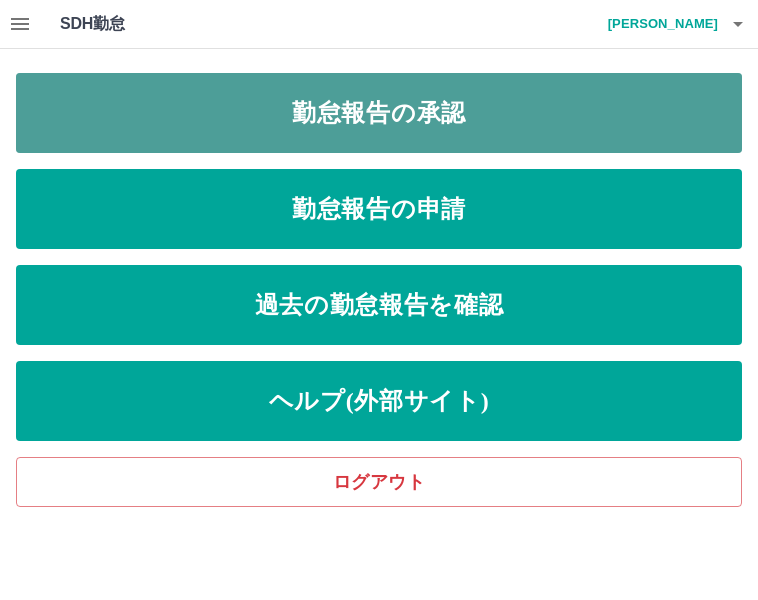 click on "勤怠報告の承認" at bounding box center (379, 113) 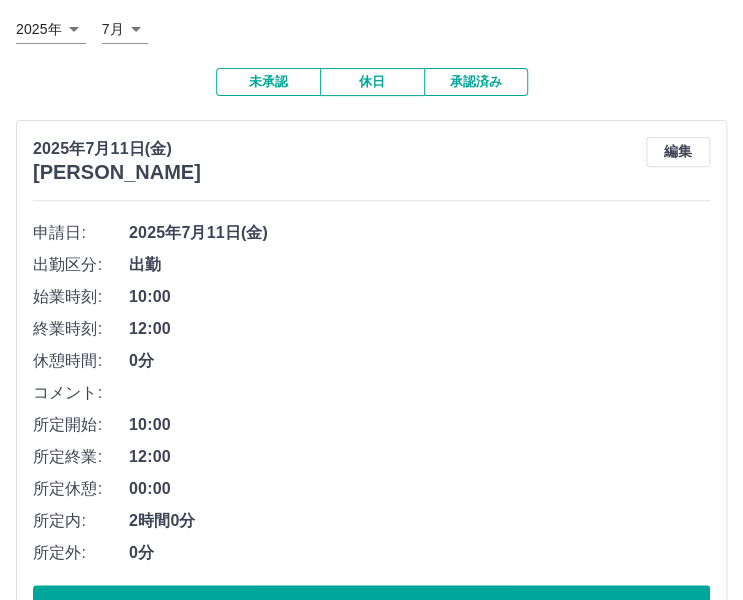 scroll, scrollTop: 200, scrollLeft: 0, axis: vertical 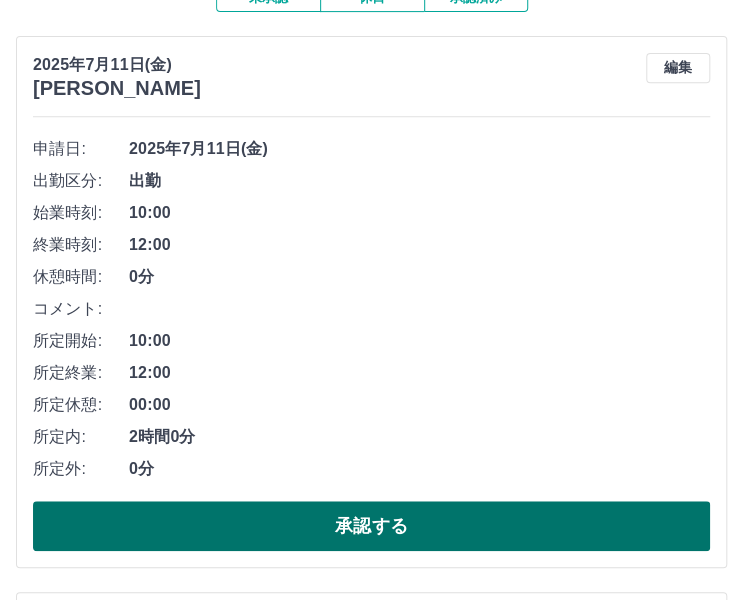 click on "承認する" at bounding box center (371, 526) 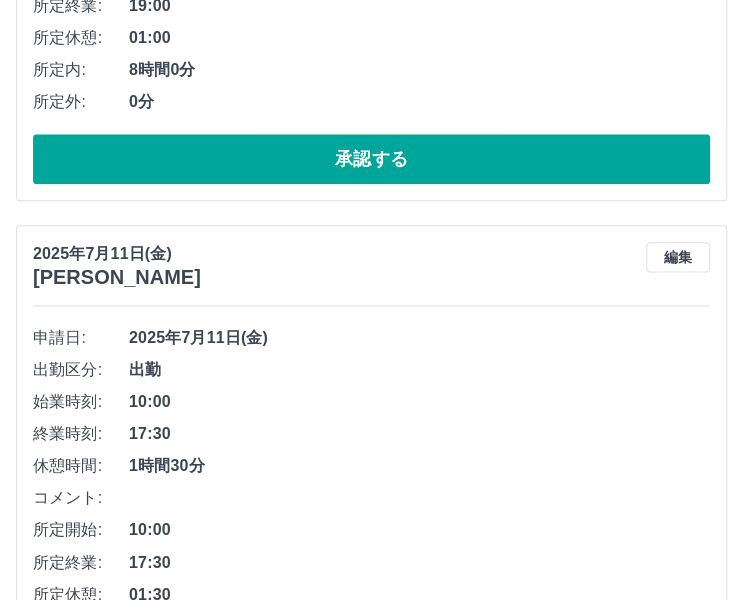 scroll, scrollTop: 800, scrollLeft: 0, axis: vertical 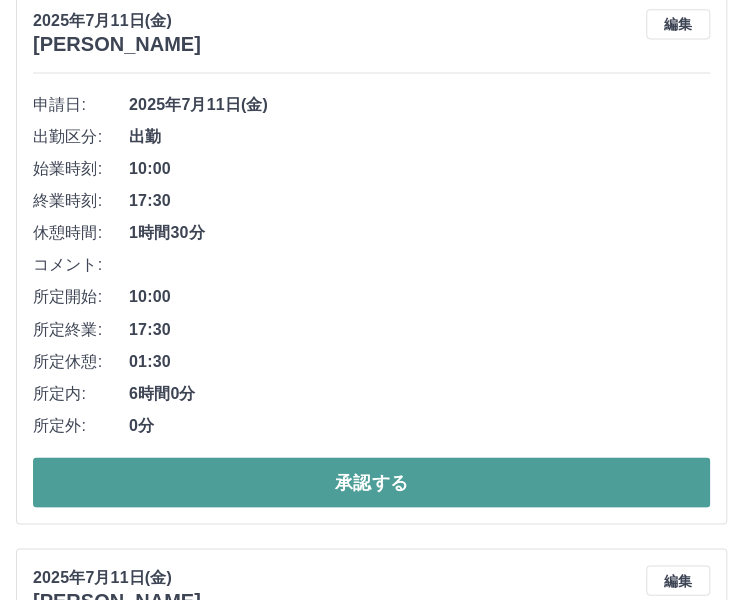 click on "承認する" at bounding box center [371, 482] 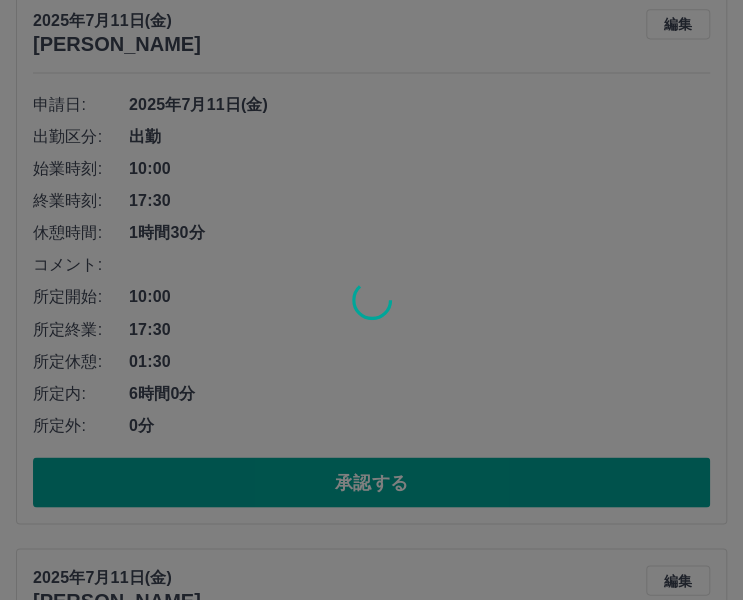 scroll, scrollTop: 244, scrollLeft: 0, axis: vertical 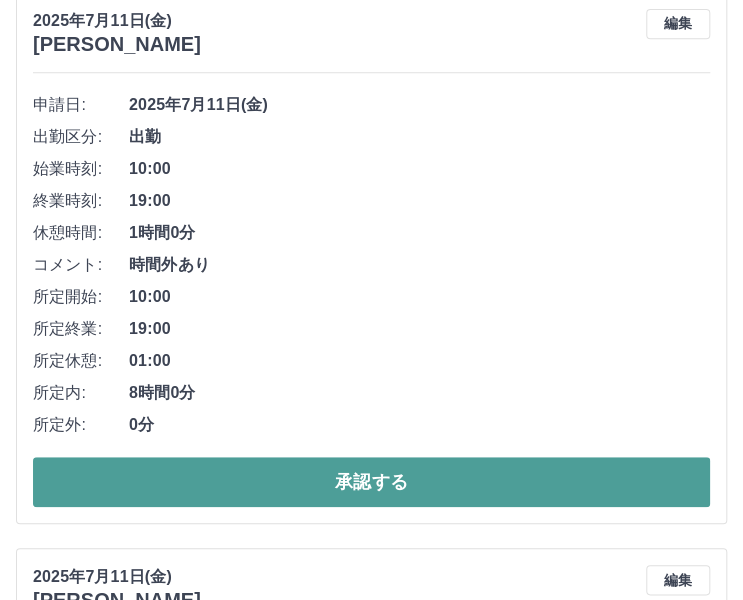 click on "承認する" at bounding box center [371, 482] 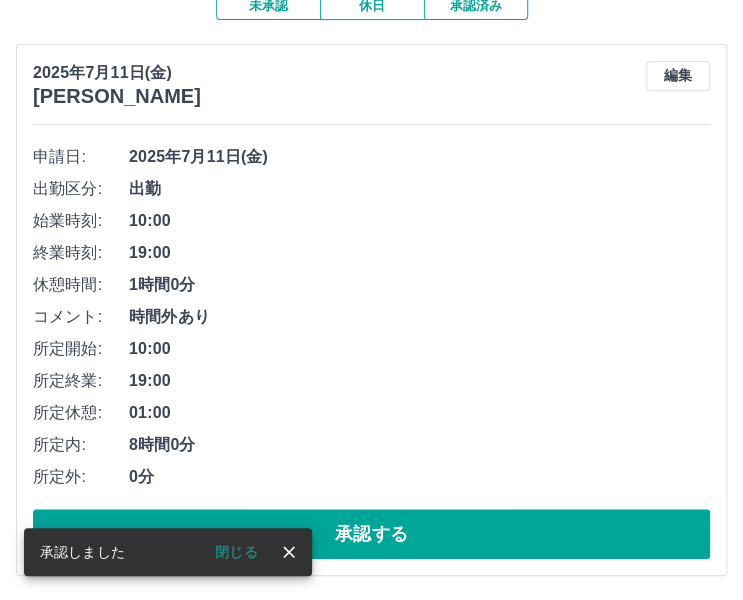 scroll, scrollTop: 200, scrollLeft: 0, axis: vertical 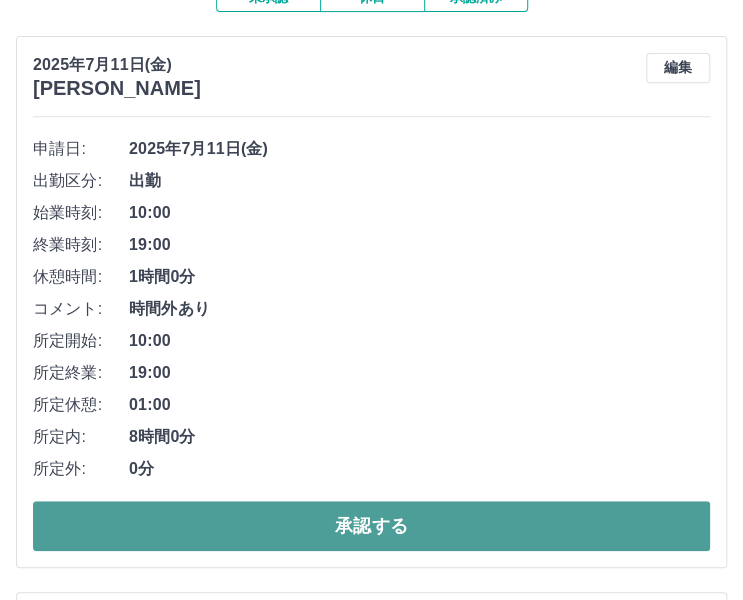 click on "承認する" at bounding box center (371, 526) 